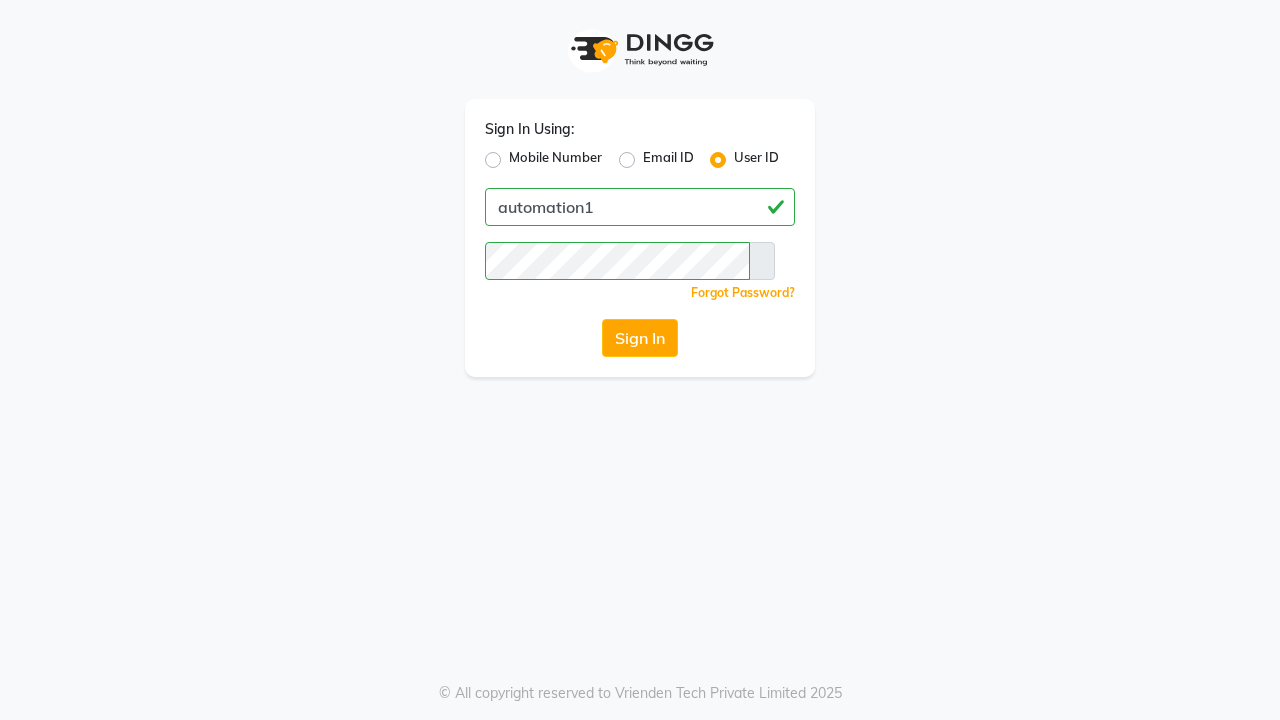 scroll, scrollTop: 0, scrollLeft: 0, axis: both 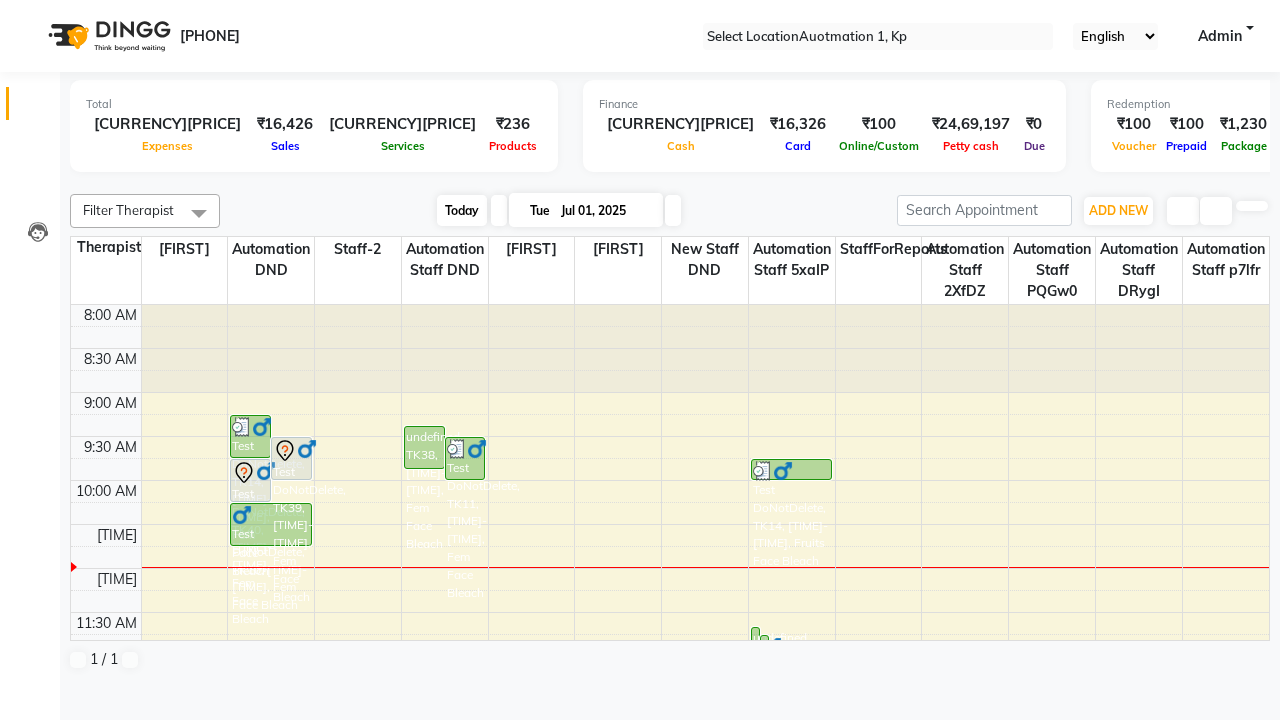 click on "Today" at bounding box center [462, 210] 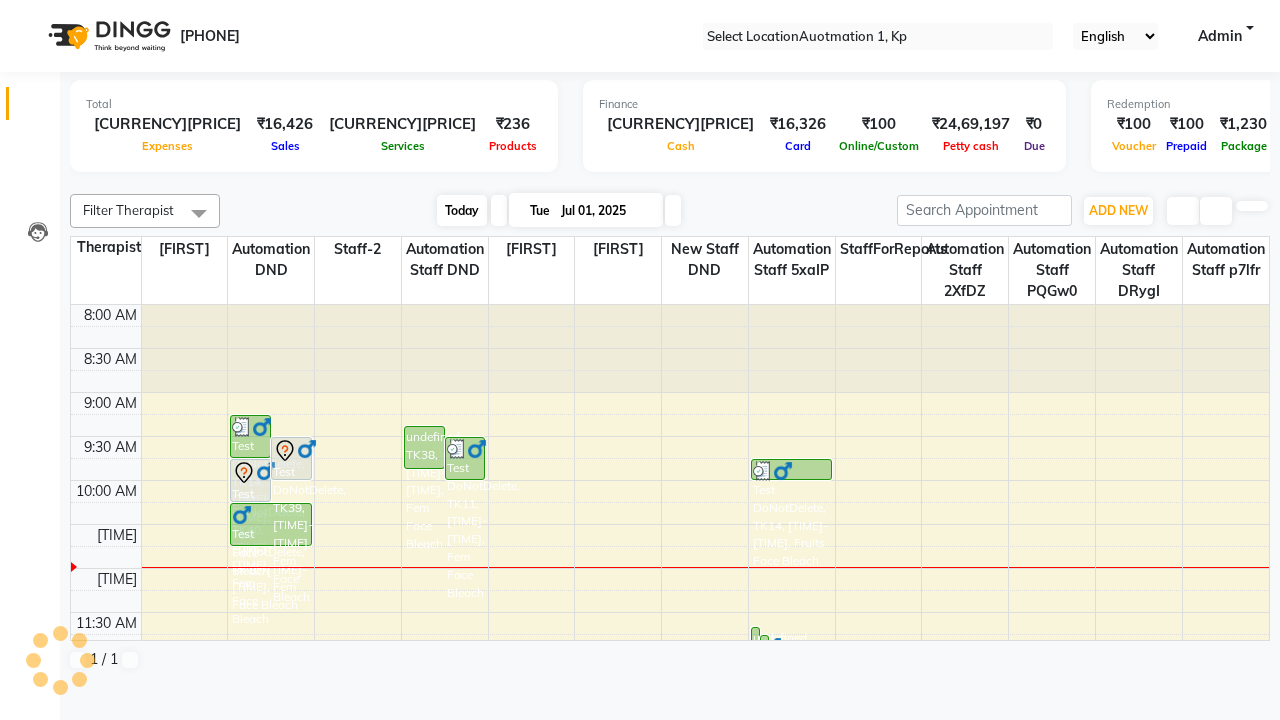 scroll, scrollTop: 177, scrollLeft: 0, axis: vertical 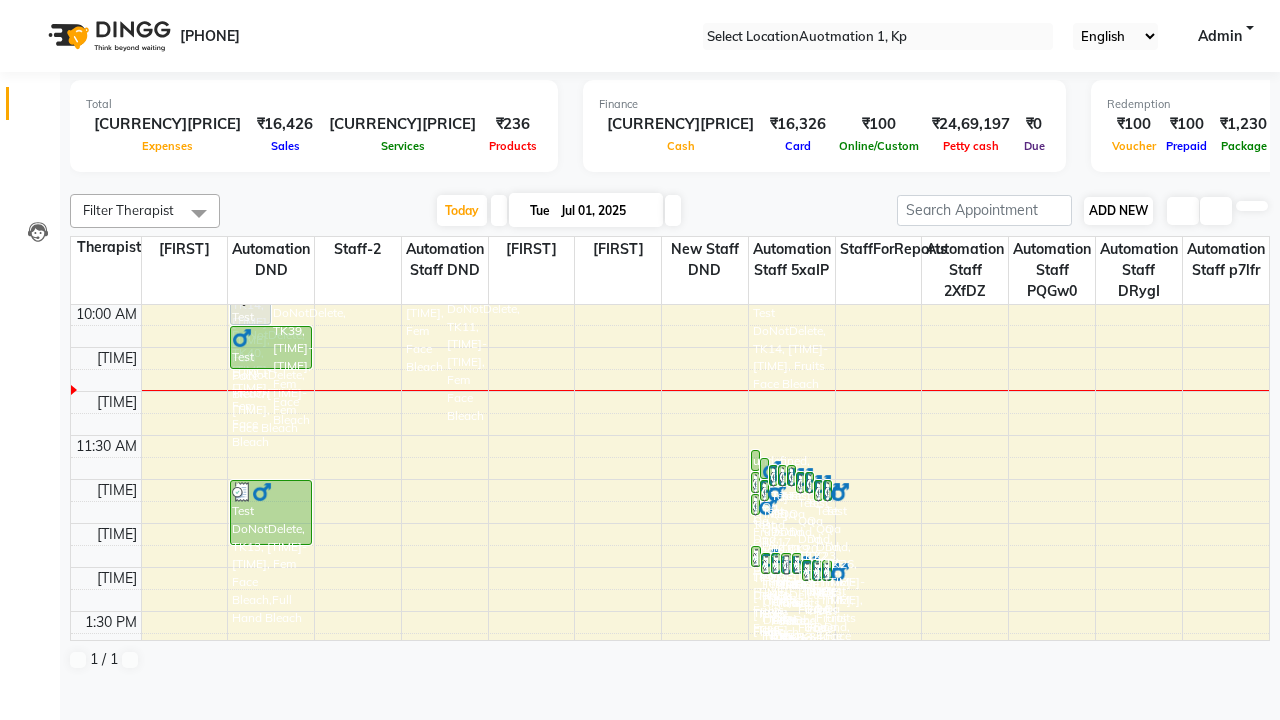 click on "ADD NEW" at bounding box center [1118, 210] 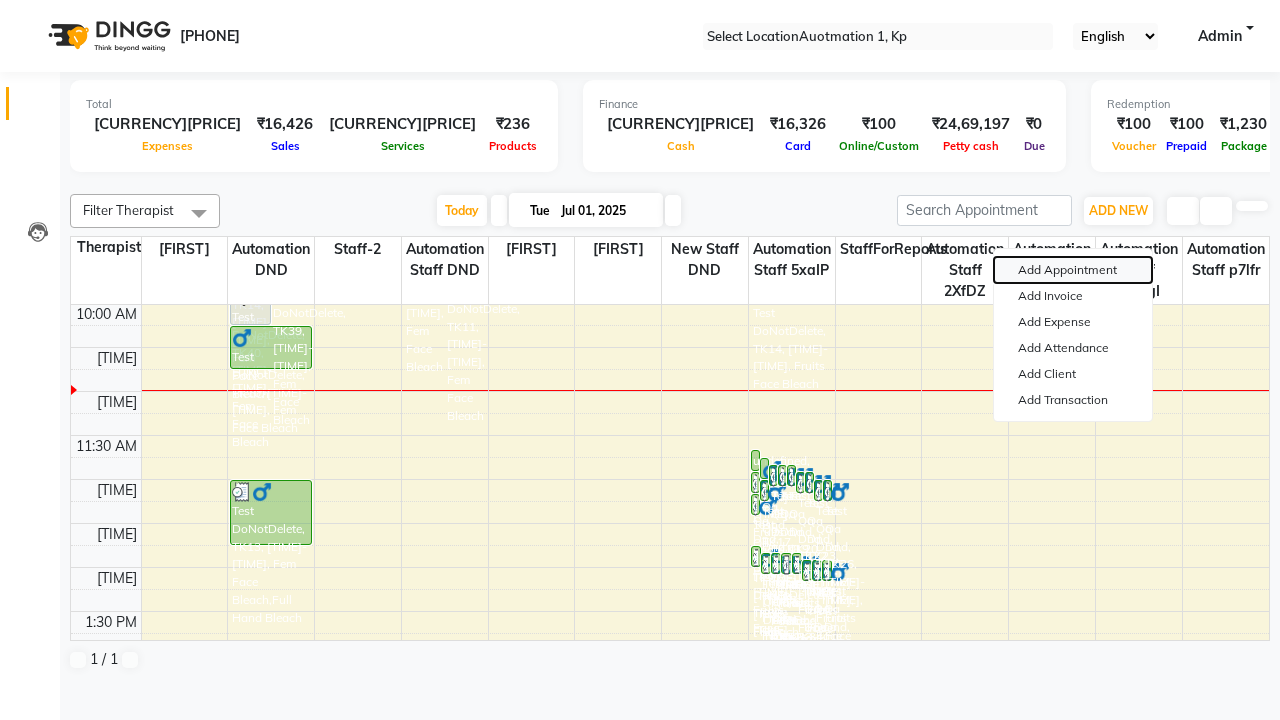 click on "Add Appointment" at bounding box center (1073, 270) 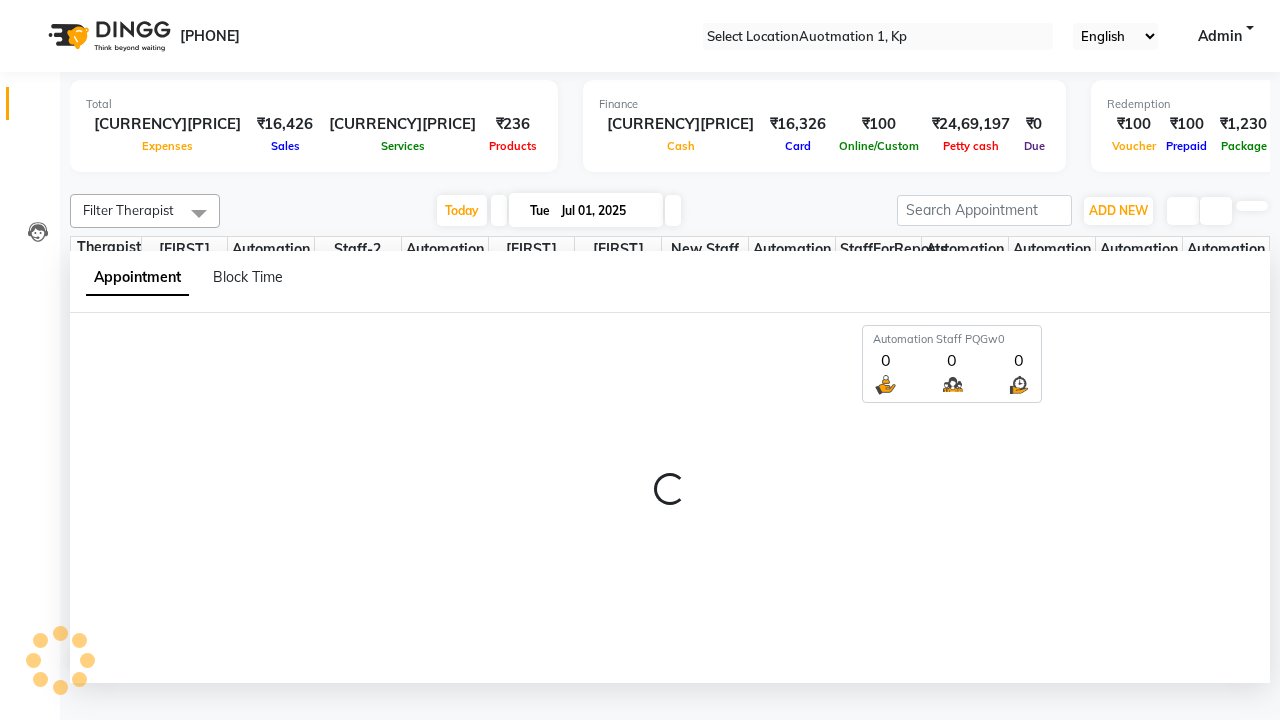 scroll, scrollTop: 1, scrollLeft: 0, axis: vertical 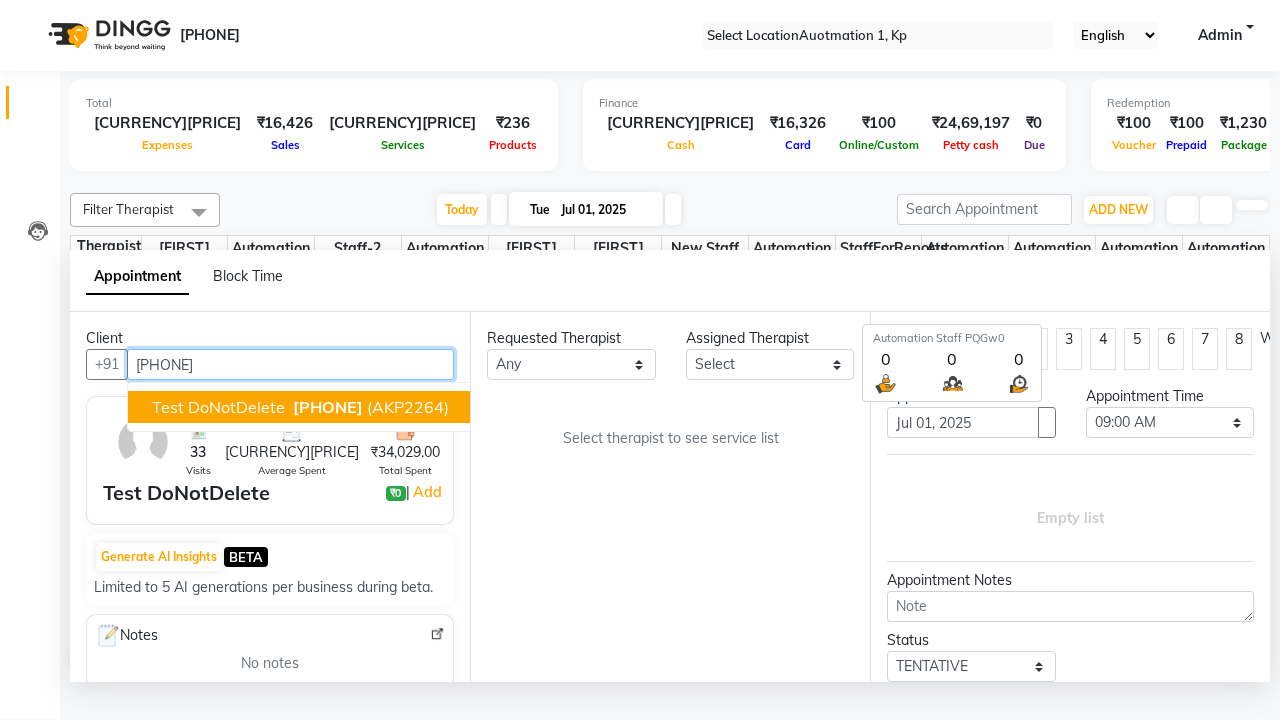 click on "[PHONE]" at bounding box center [328, 407] 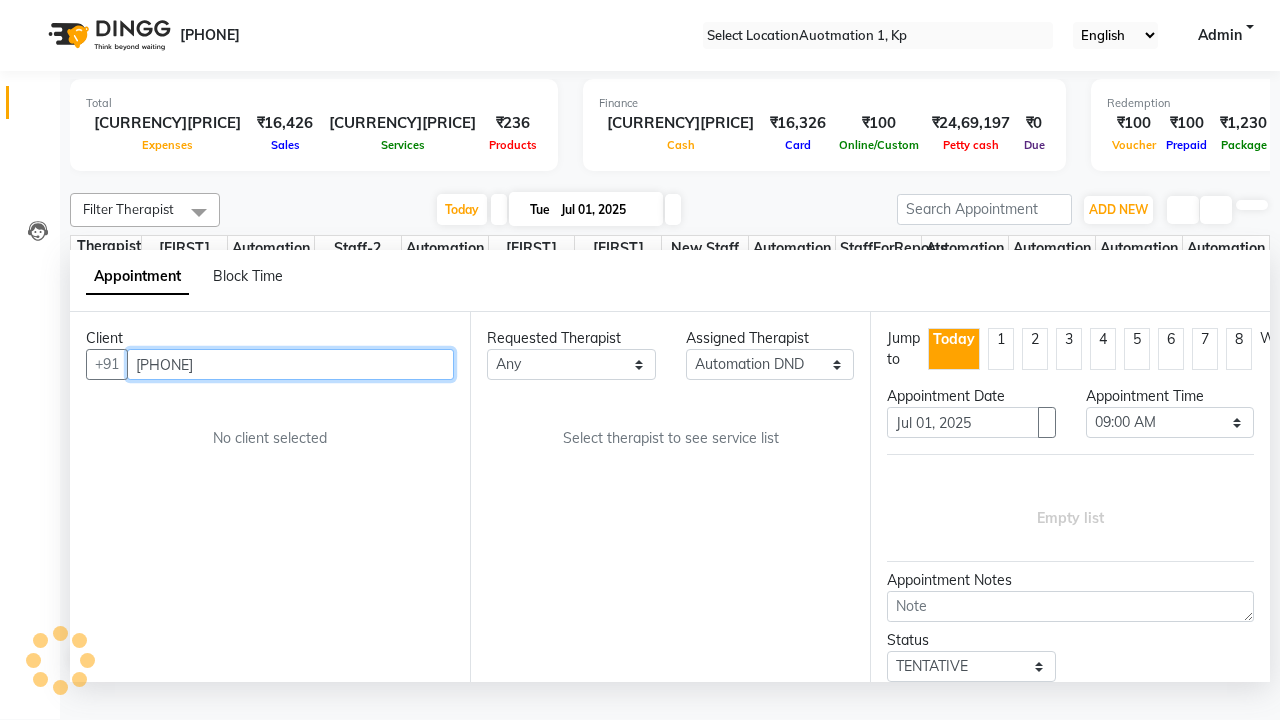 scroll, scrollTop: 0, scrollLeft: 0, axis: both 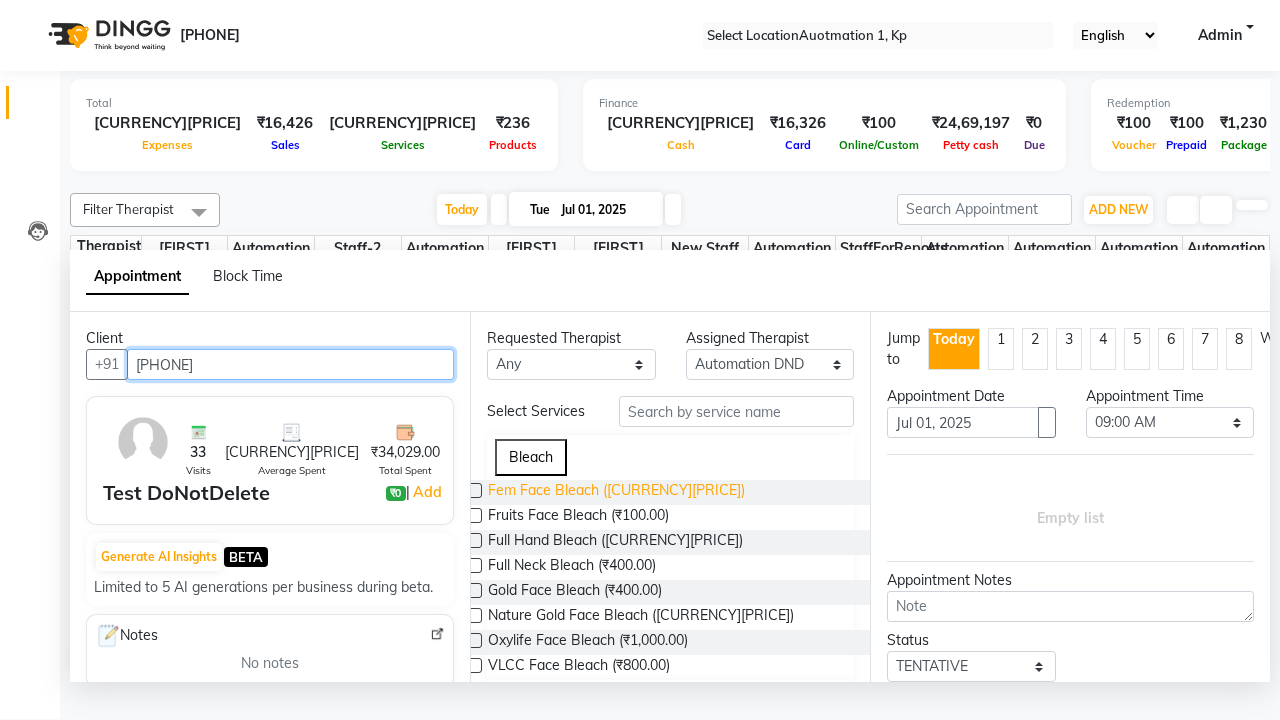 type on "[PHONE]" 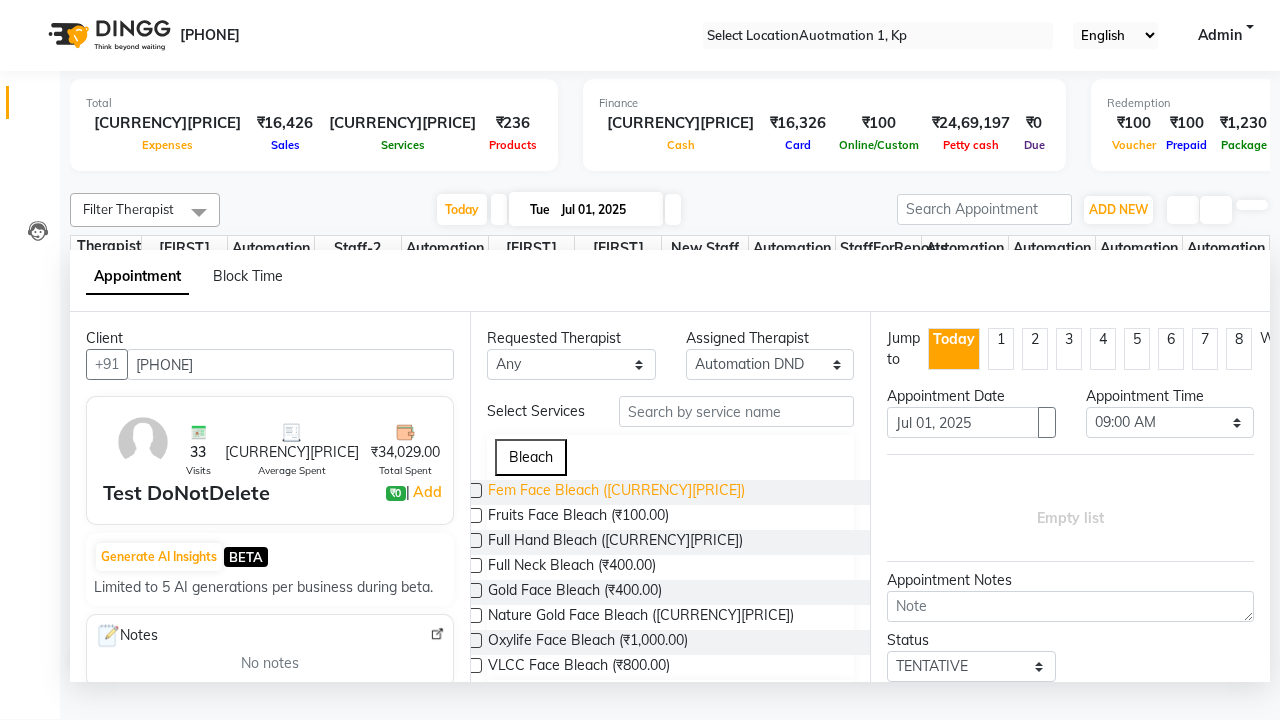 click on "Fem Face Bleach ([CURRENCY][PRICE])" at bounding box center (616, 492) 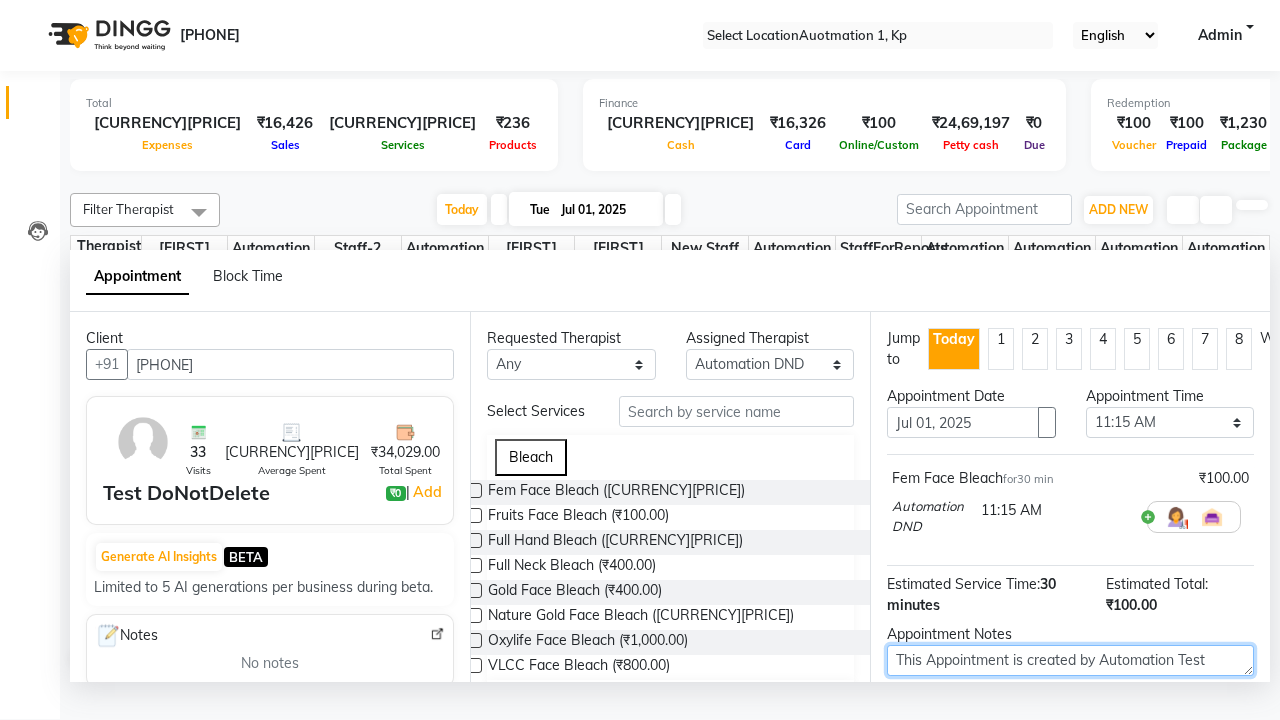 type on "This Appointment is created by Automation Test" 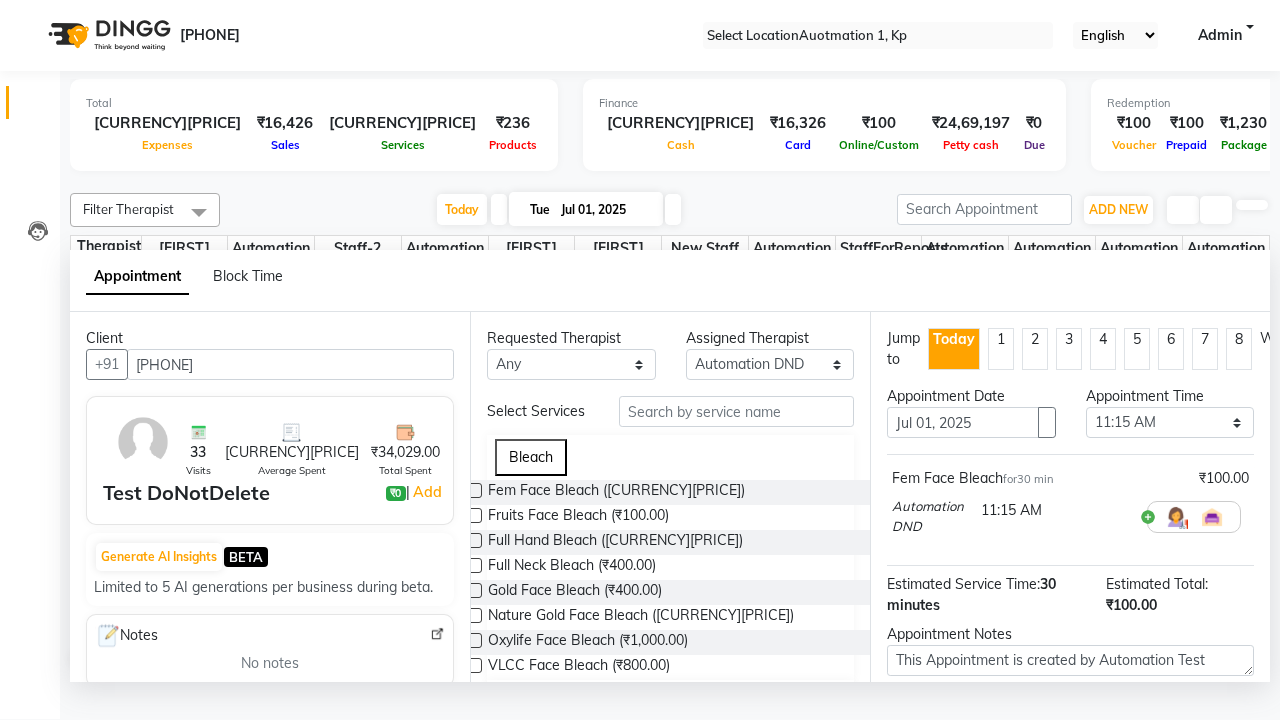 click at bounding box center (1097, 787) 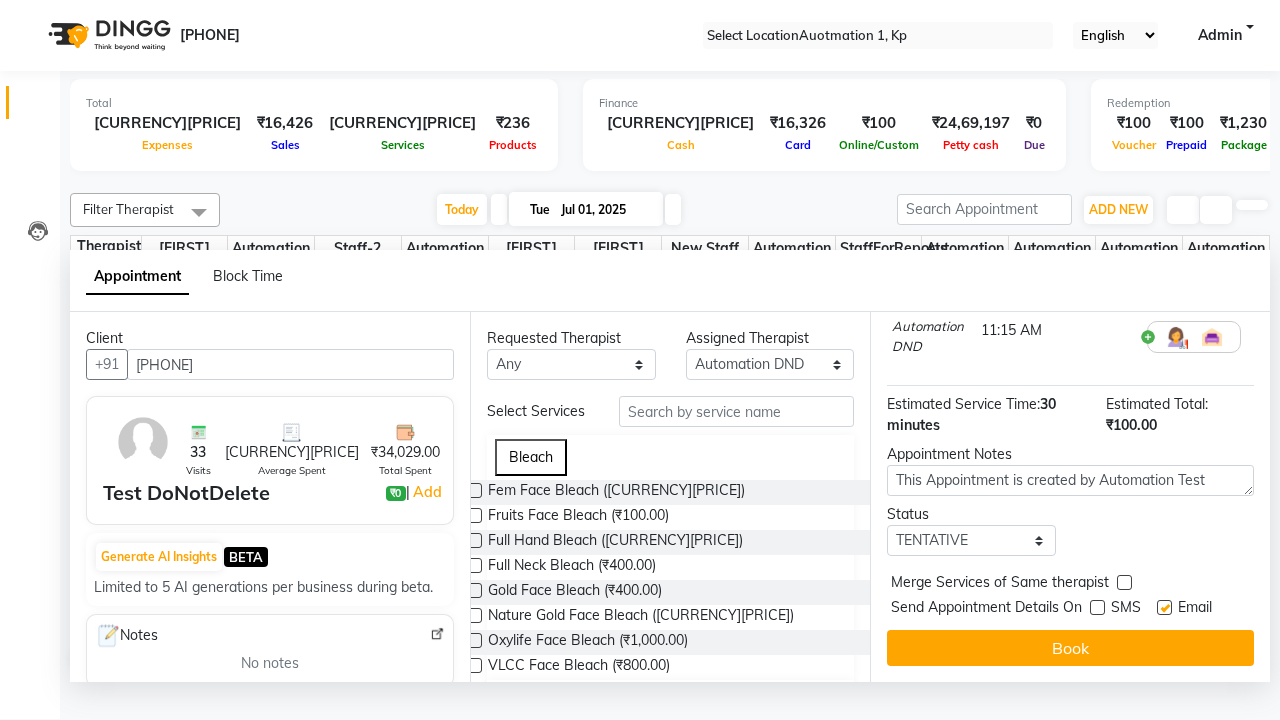 click at bounding box center (1164, 607) 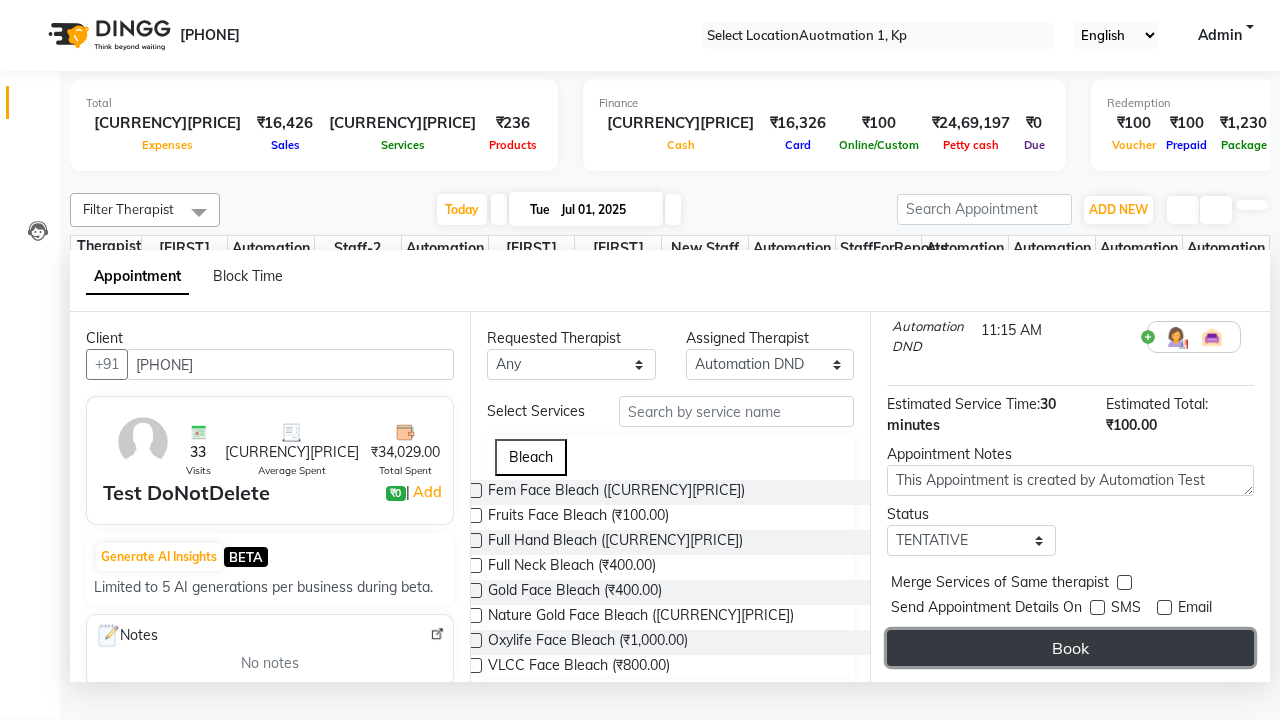 click on "Book" at bounding box center (1070, 648) 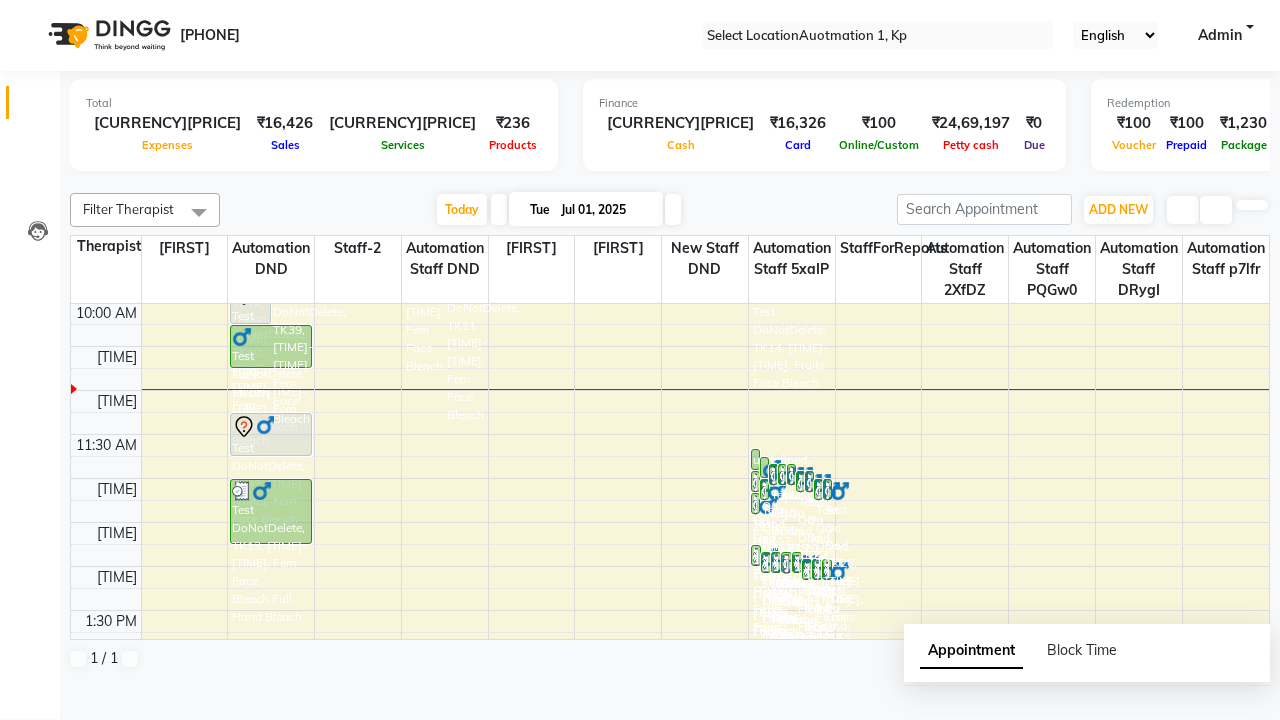 scroll, scrollTop: 0, scrollLeft: 0, axis: both 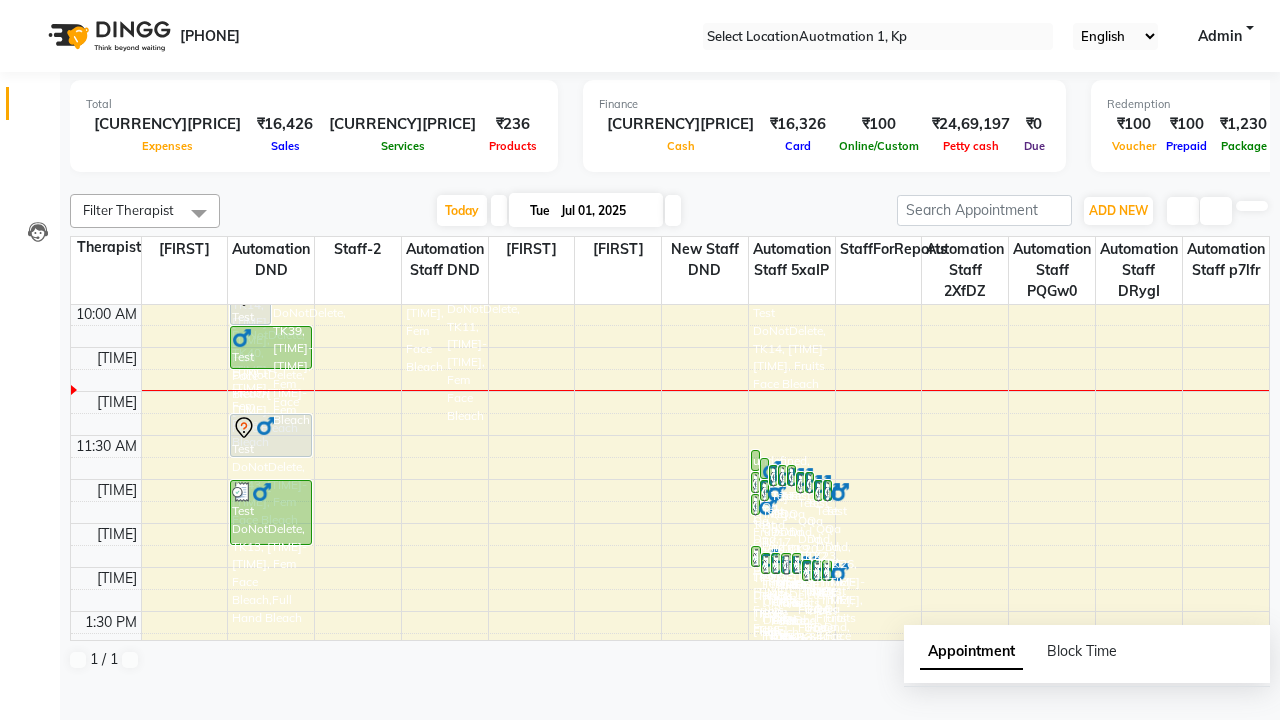 click on "Success" at bounding box center [640, 751] 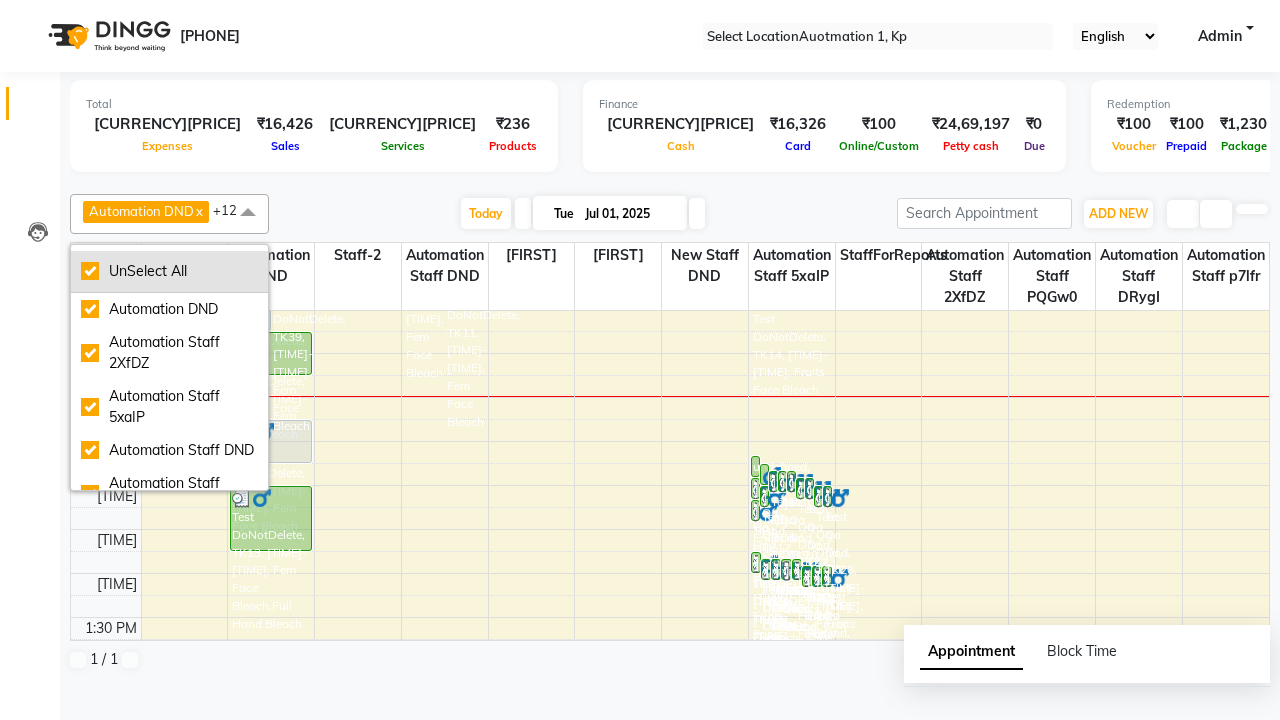 click on "UnSelect All" at bounding box center (169, 271) 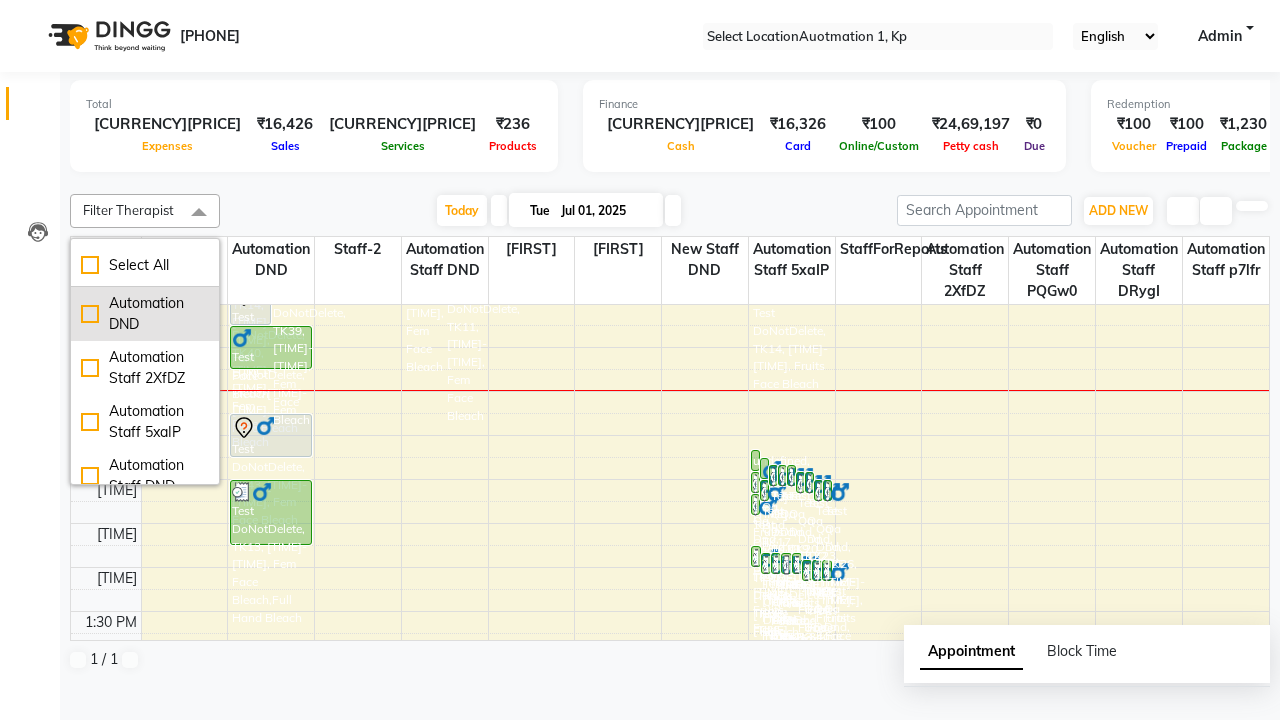 click on "Automation DND" at bounding box center (145, 314) 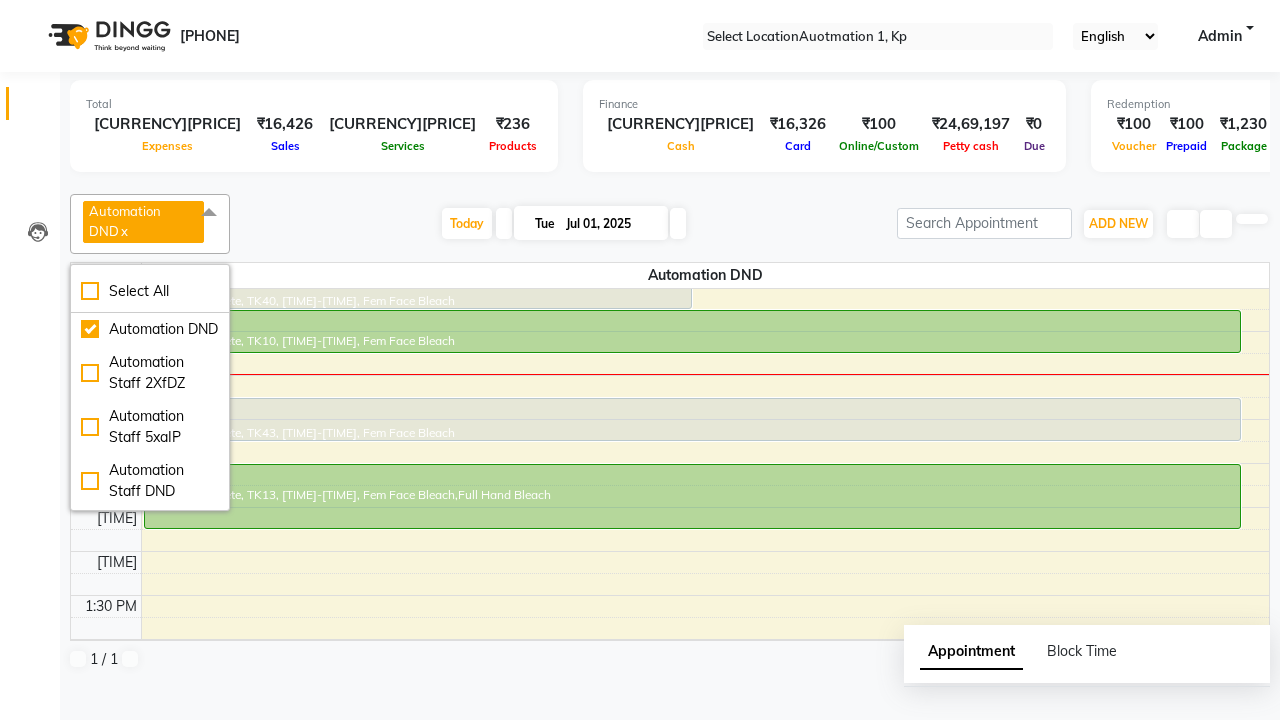 click at bounding box center (209, 213) 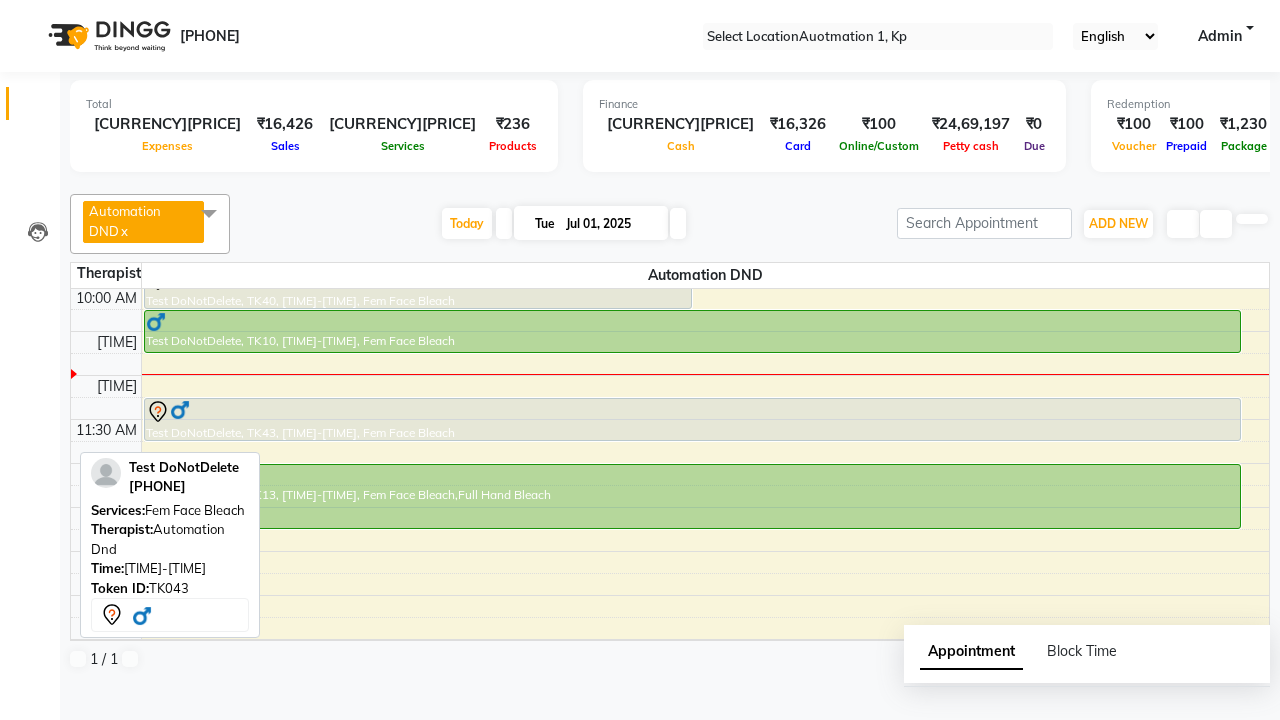 click at bounding box center [692, 412] 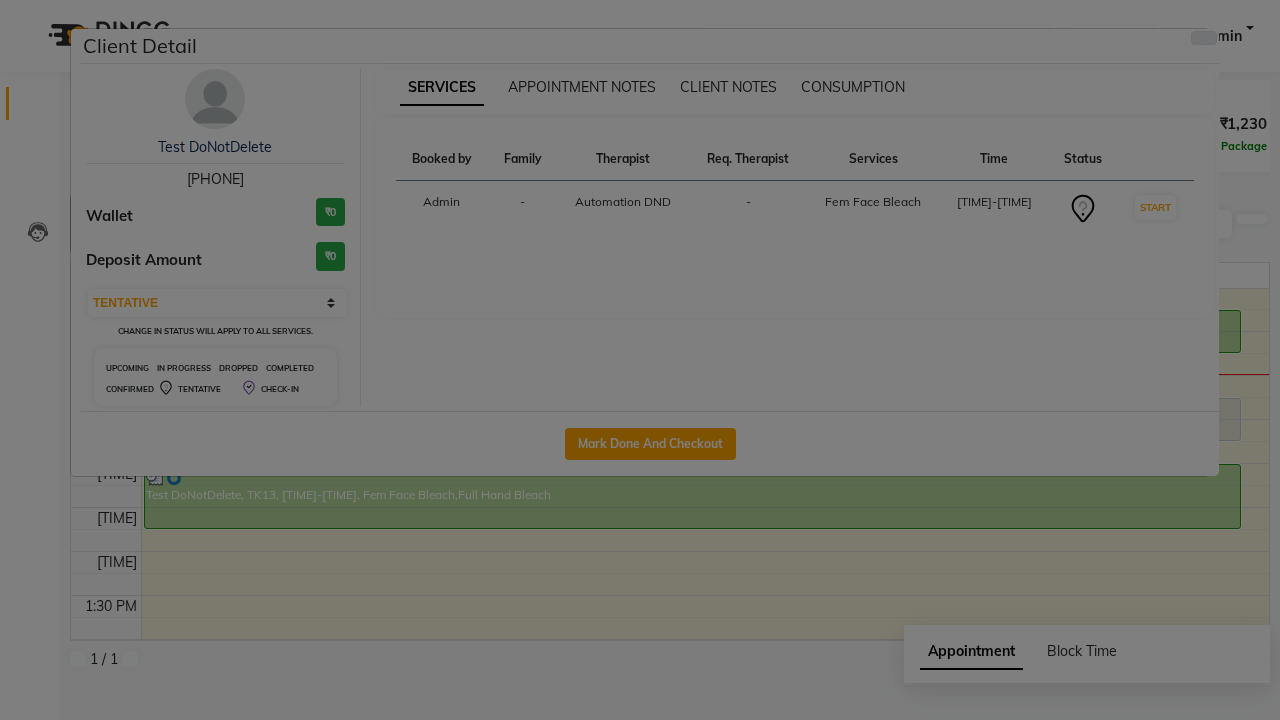 click at bounding box center (1204, 38) 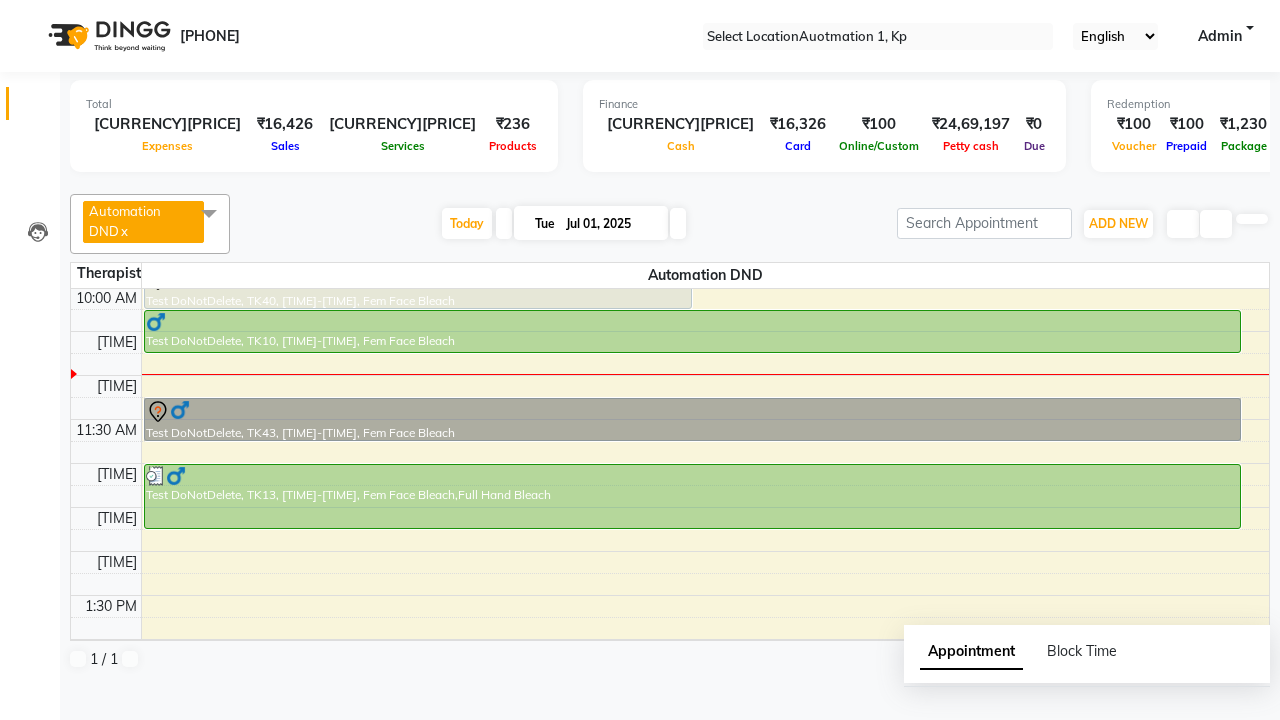 scroll, scrollTop: 0, scrollLeft: 0, axis: both 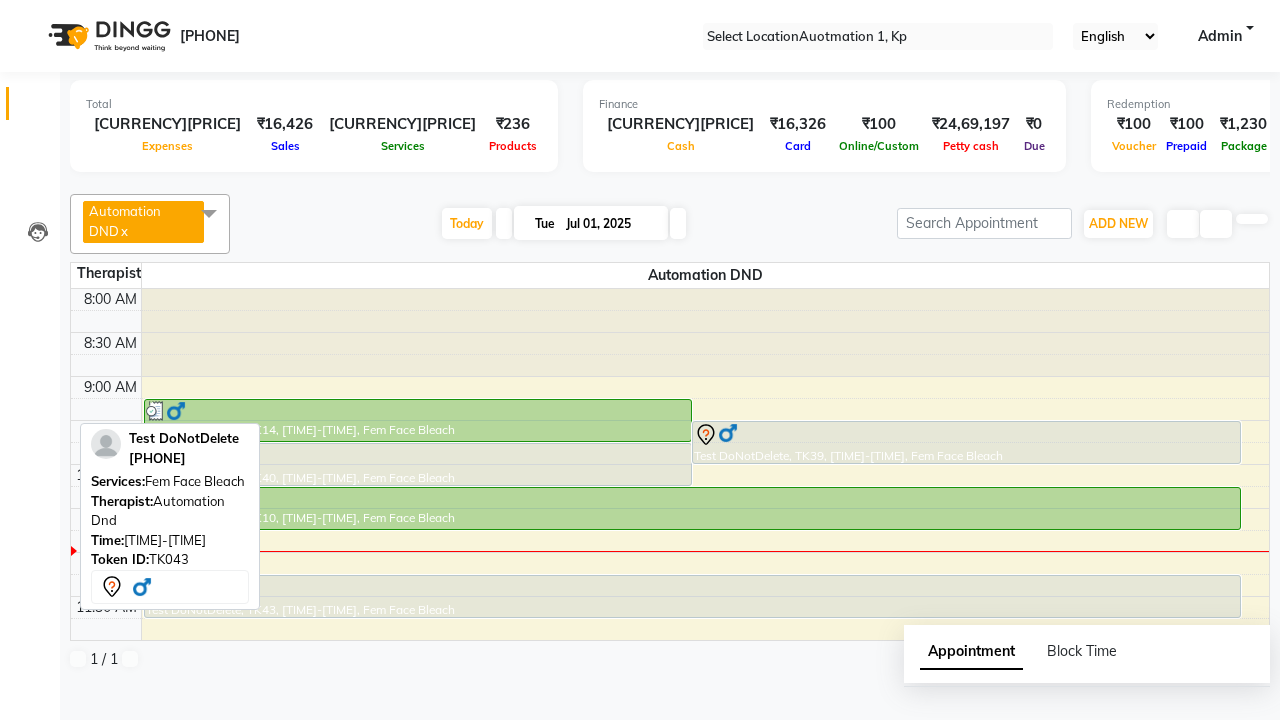 click on "Add Service" at bounding box center (74, 796) 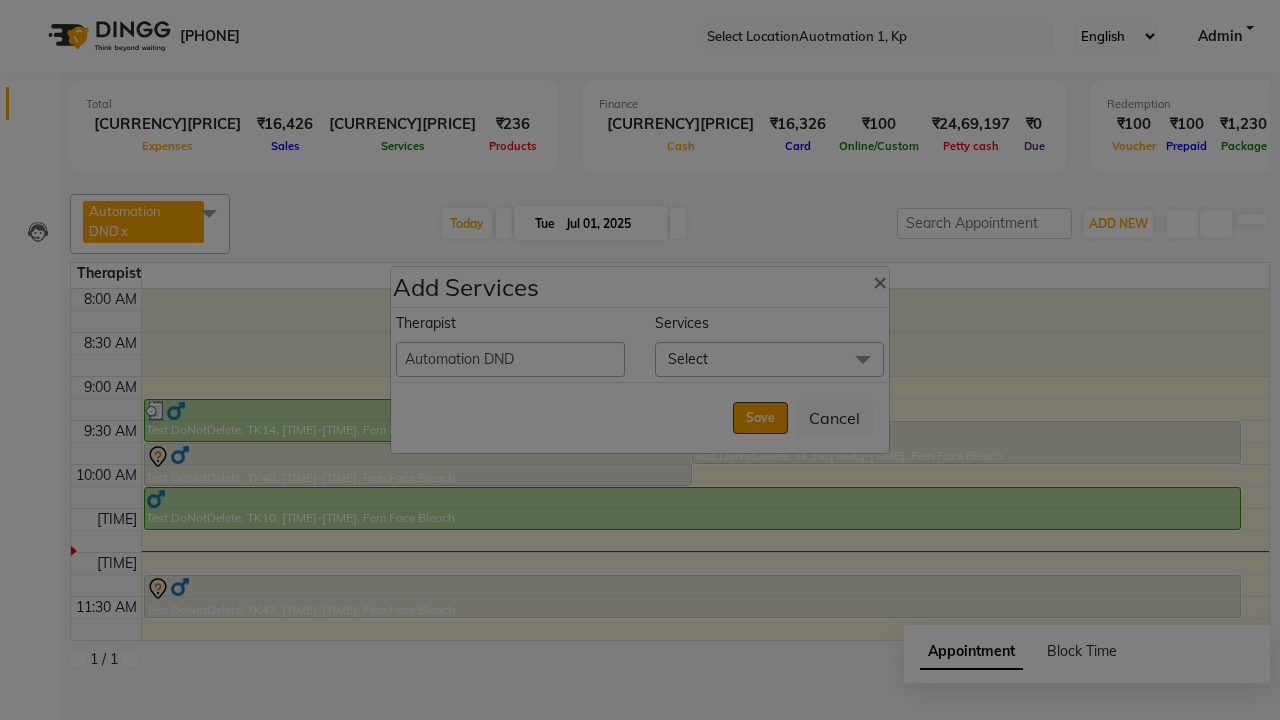 click on "Select" at bounding box center (769, 359) 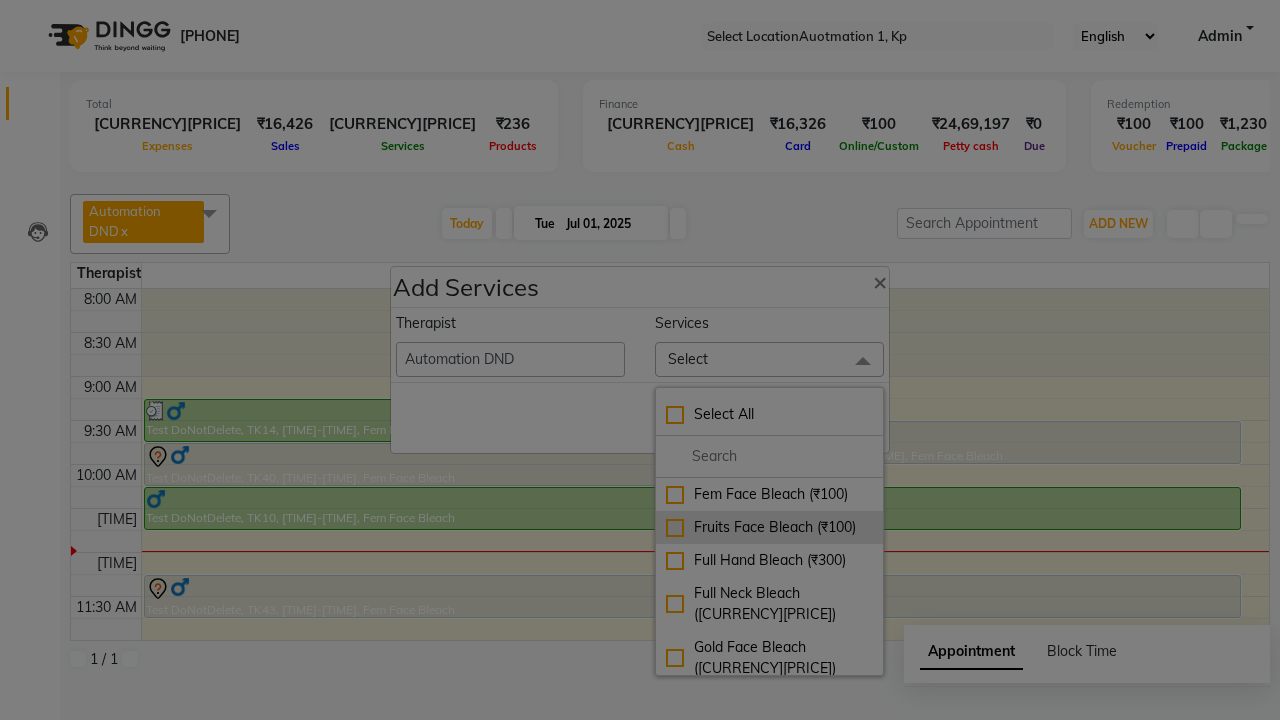 click on "Fruits Face Bleach (₹100)" at bounding box center (769, 494) 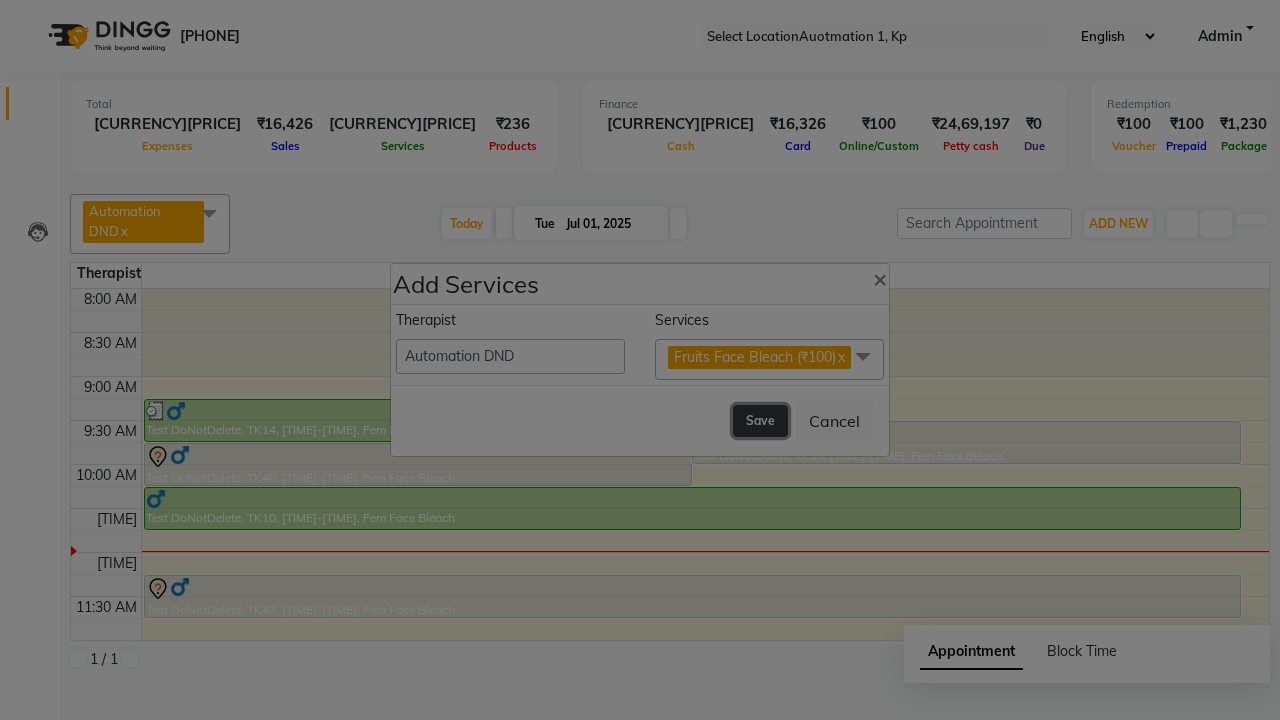 click on "Save" at bounding box center [760, 421] 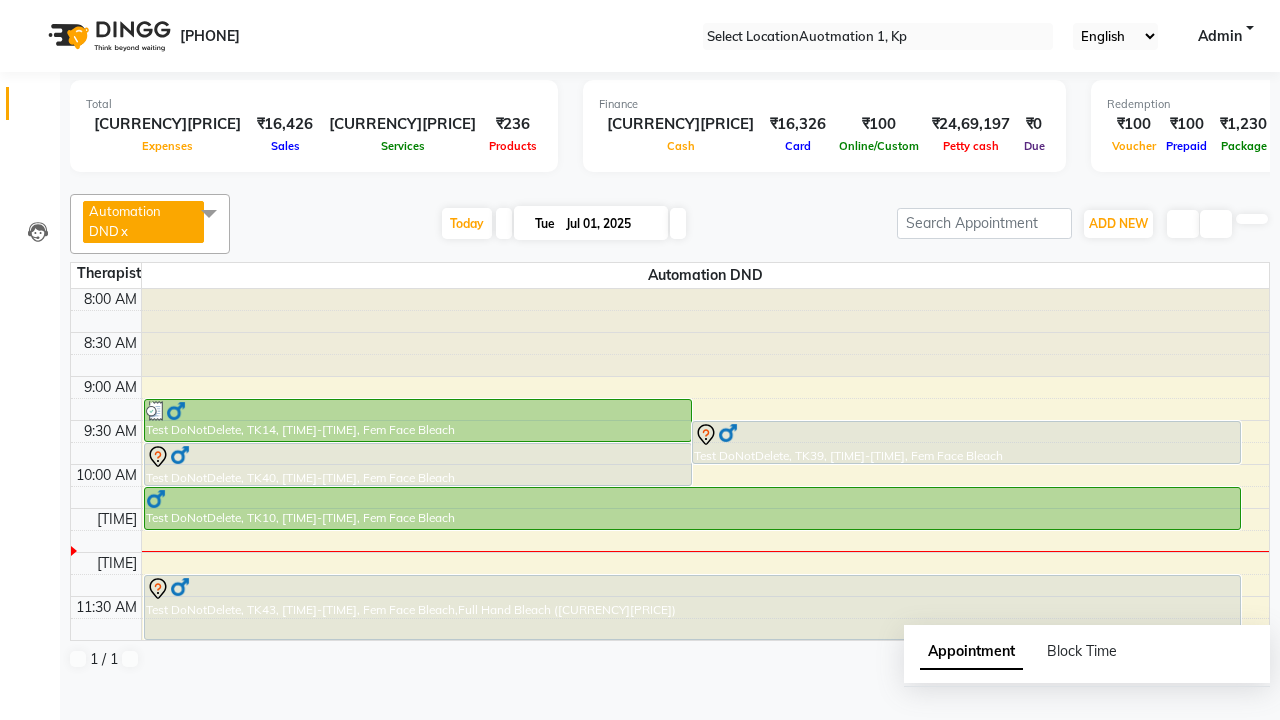 click on "Service added." at bounding box center (640, 751) 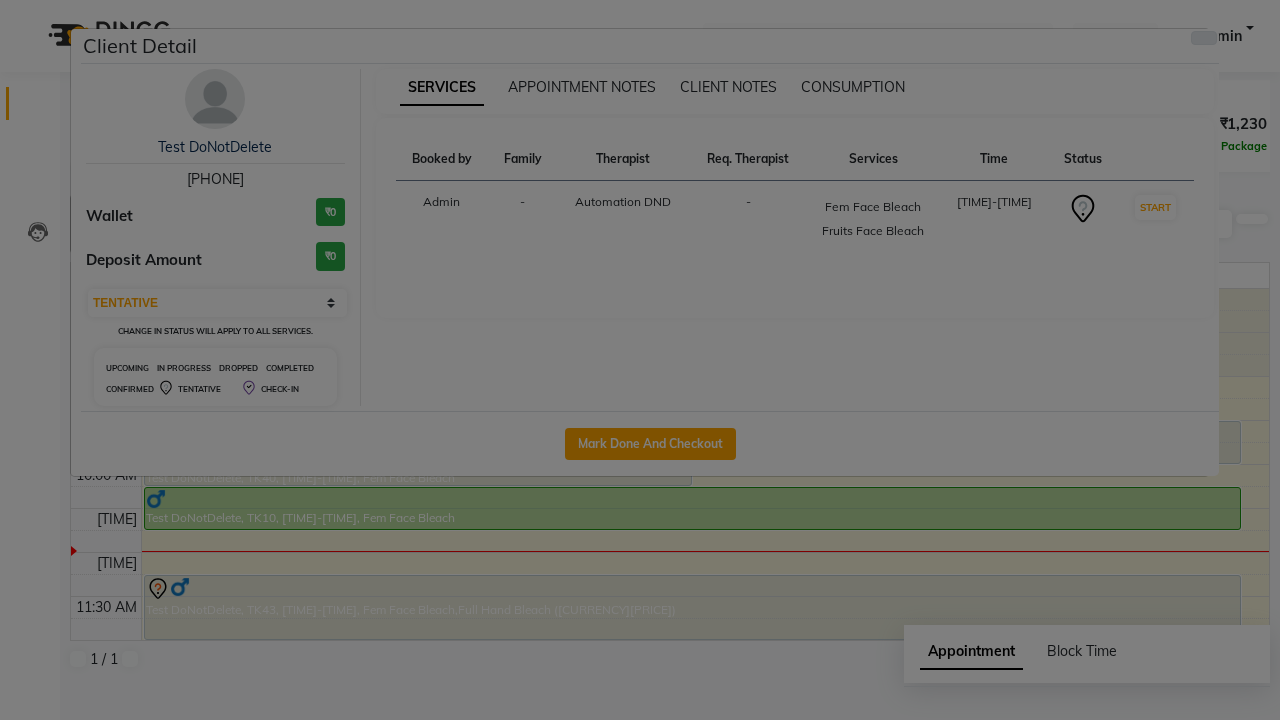 click at bounding box center [1204, 38] 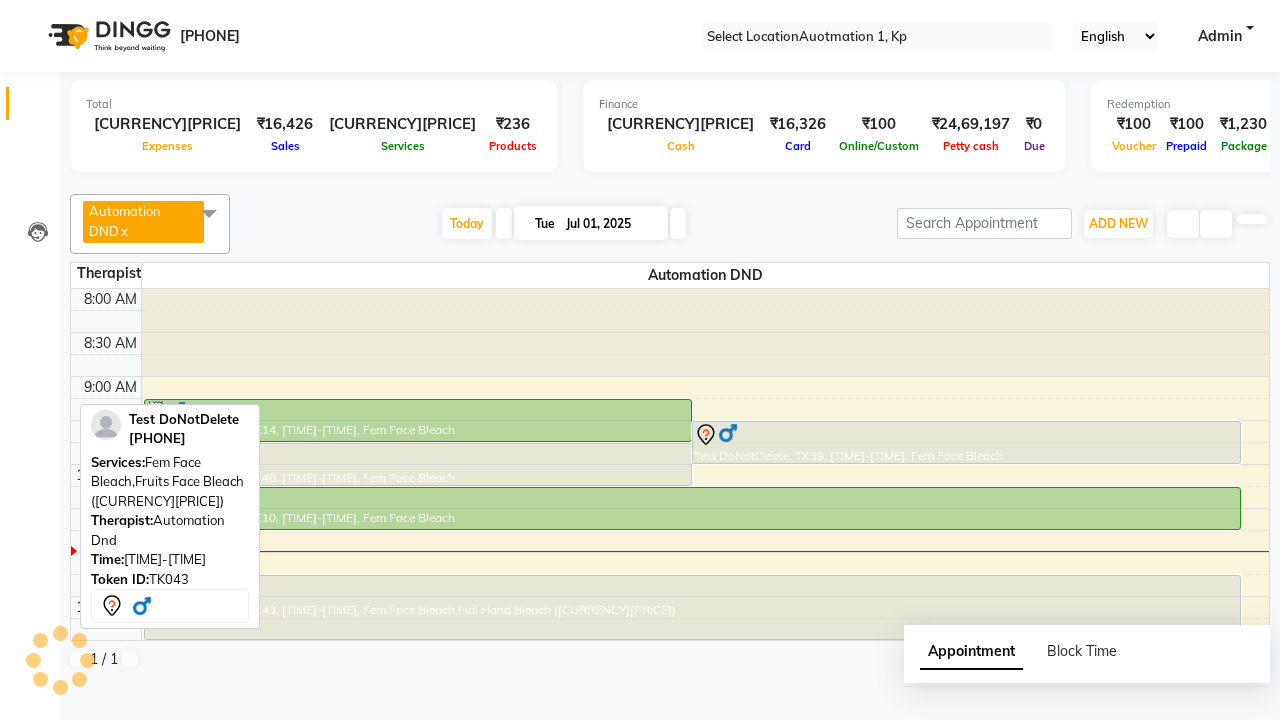 click on "Drop" at bounding box center (102, 759) 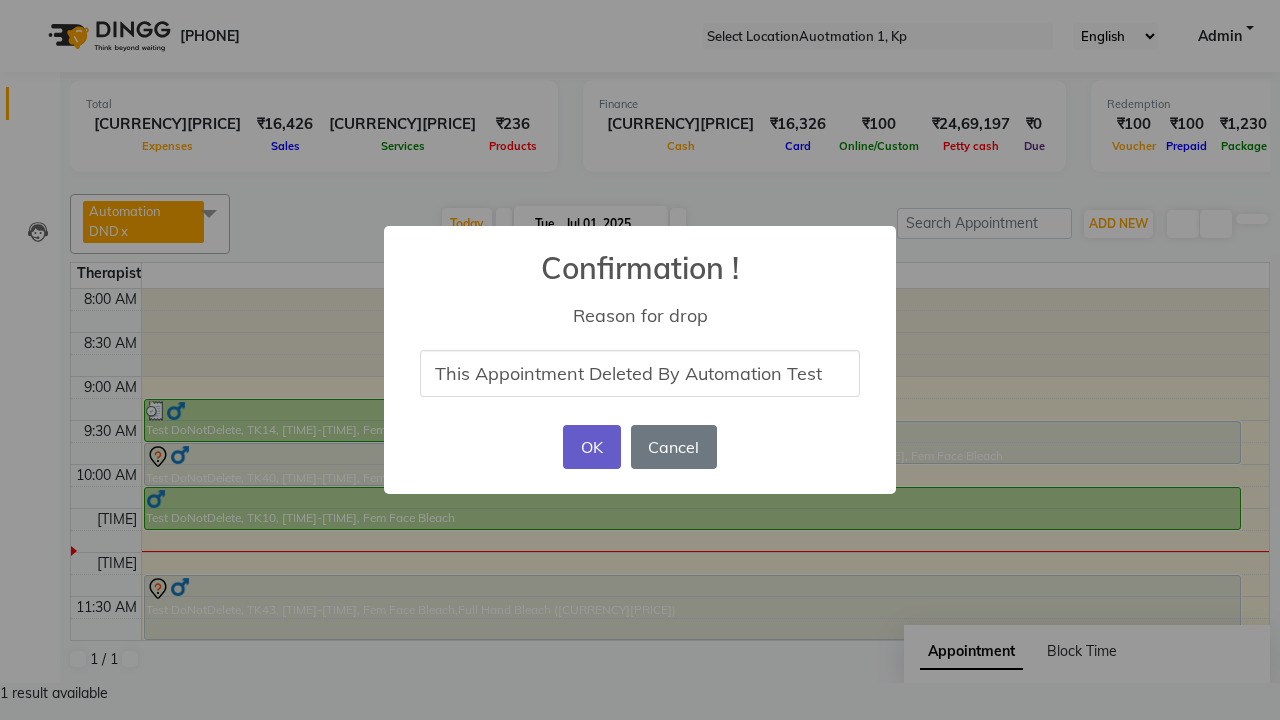 type on "This Appointment Deleted By Automation Test" 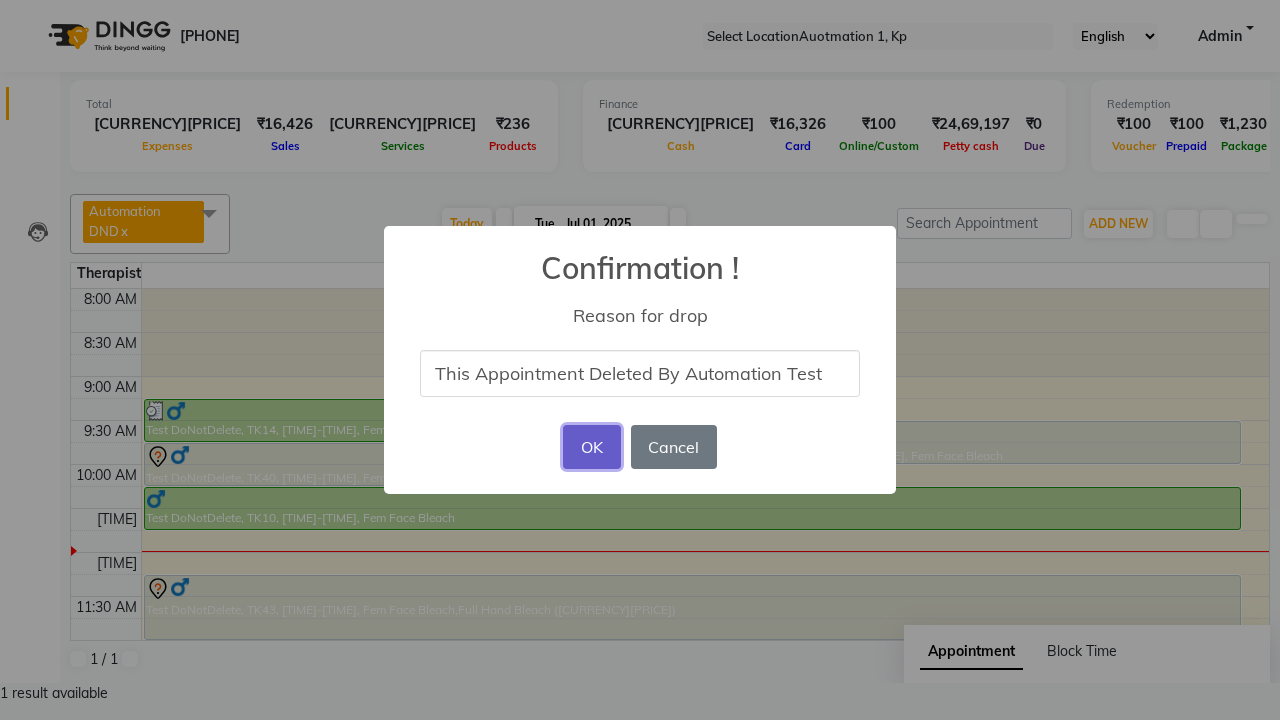 click on "OK" at bounding box center (591, 447) 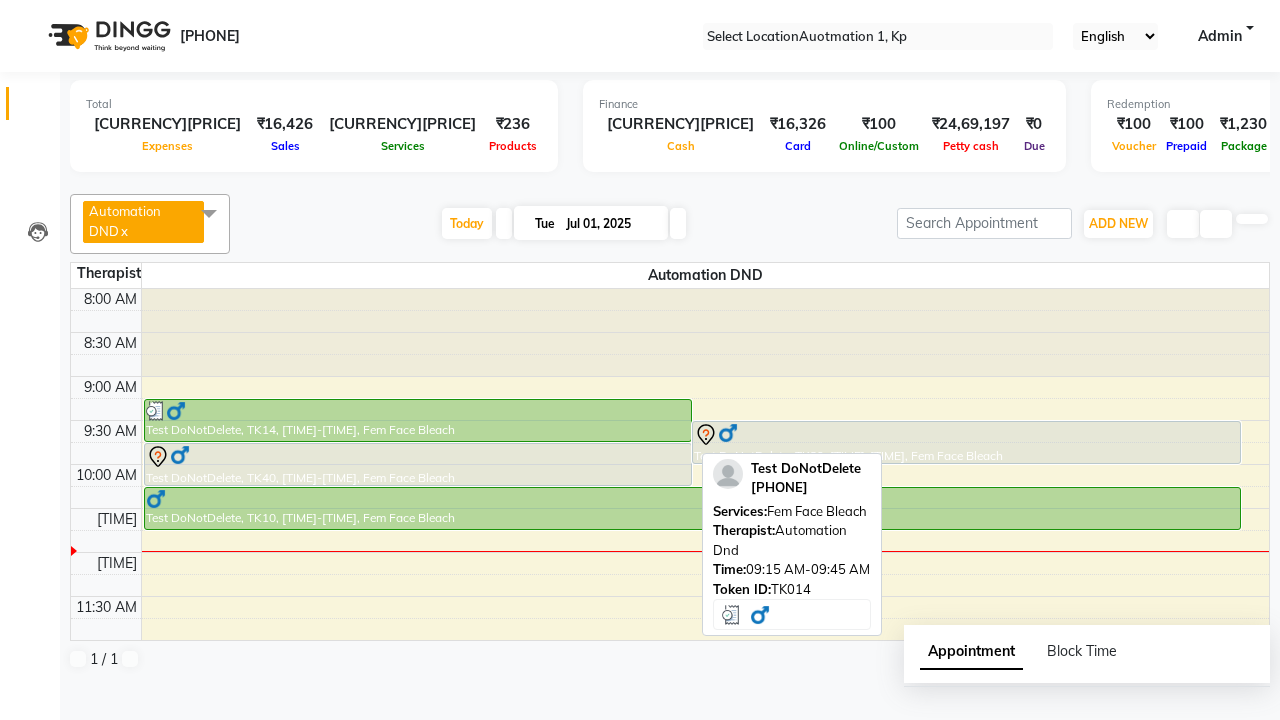 click on "successfully deleted the booking" at bounding box center (640, 751) 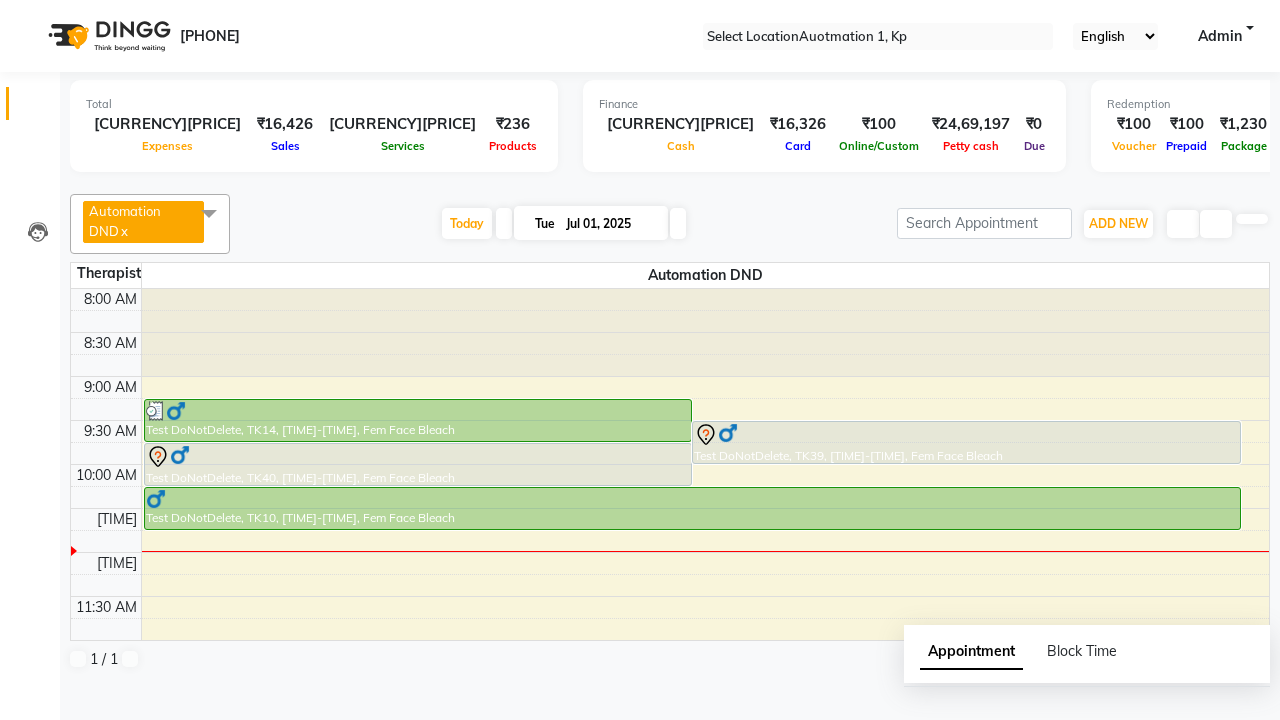 click at bounding box center [209, 213] 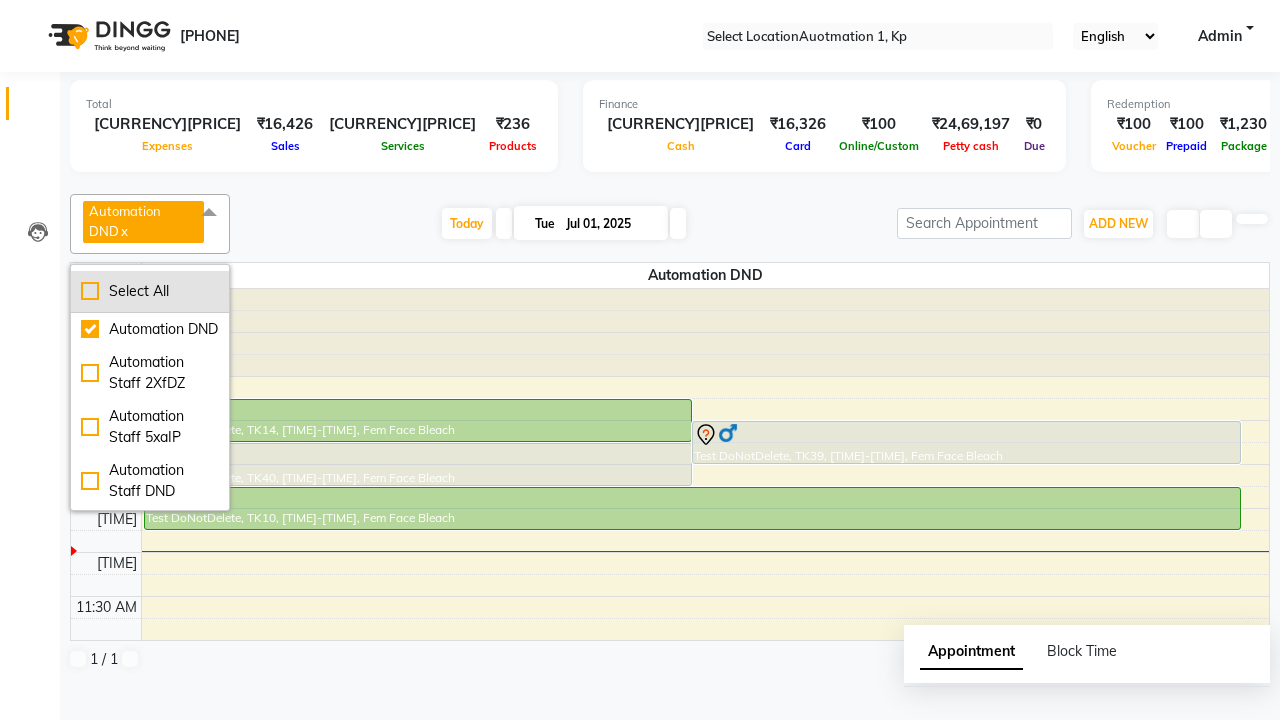 click on "Select All" at bounding box center [150, 291] 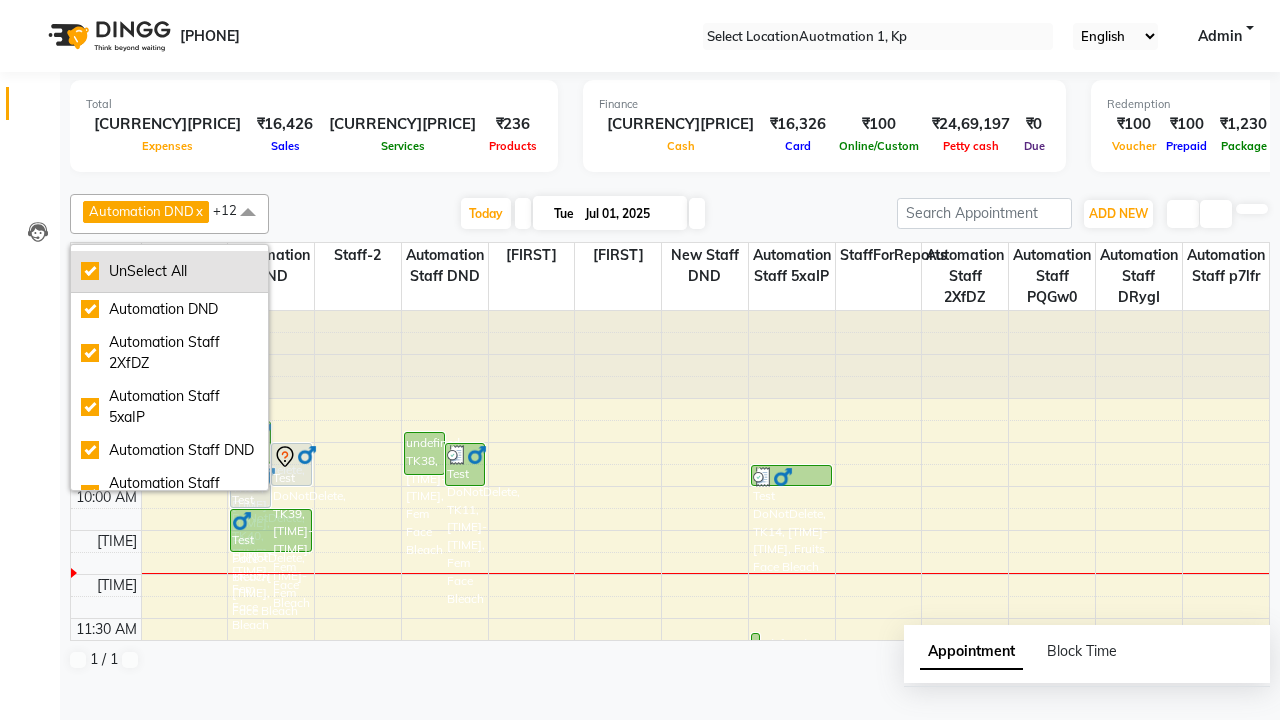 click on "UnSelect All" at bounding box center [169, 271] 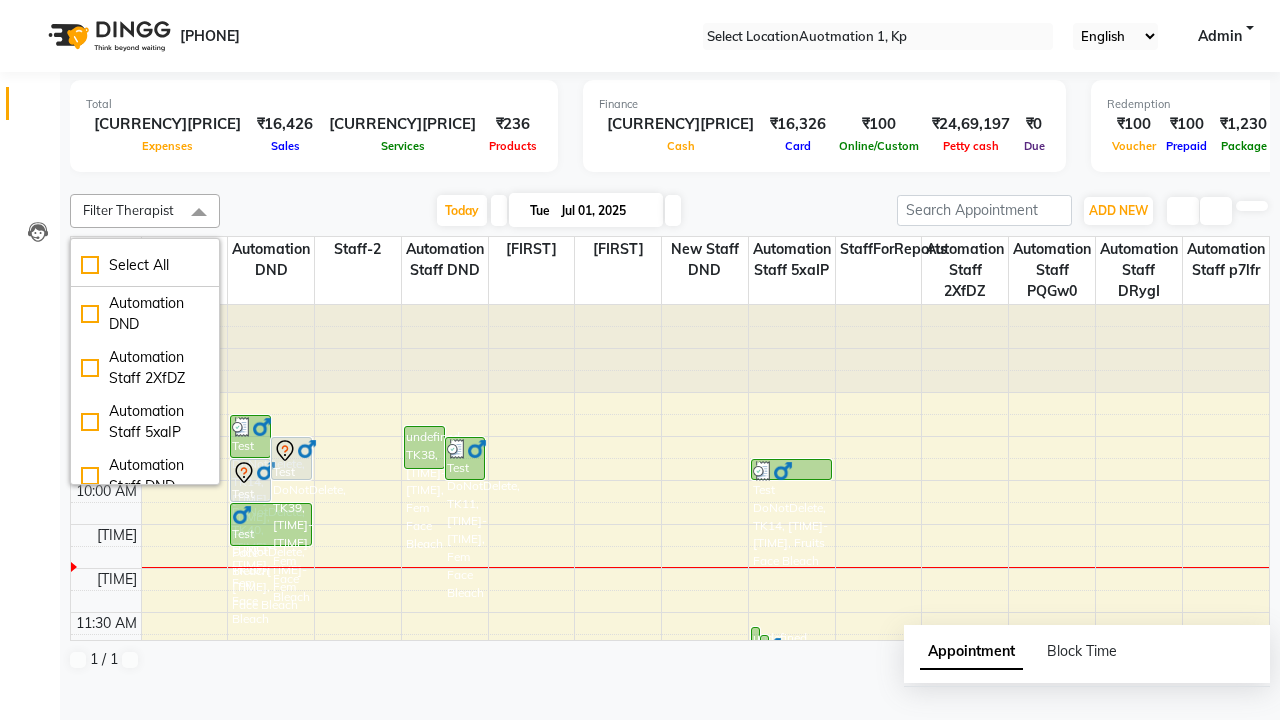 click at bounding box center (199, 213) 